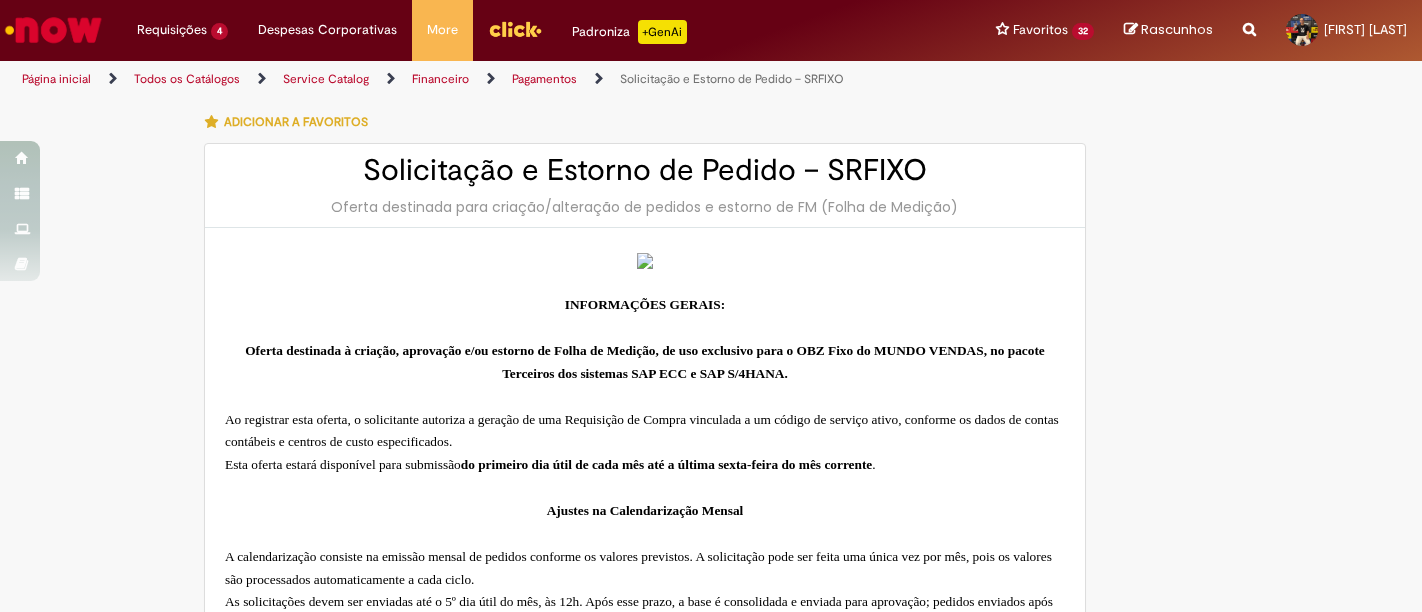 select on "******" 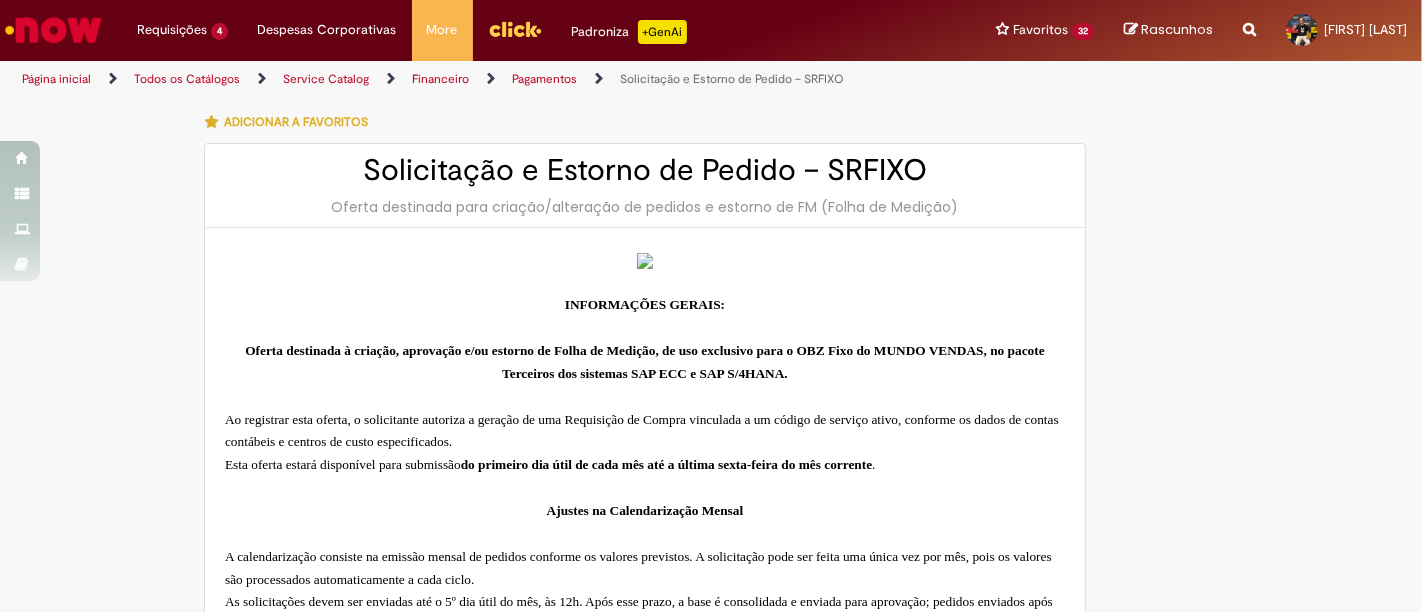 scroll, scrollTop: 2185, scrollLeft: 0, axis: vertical 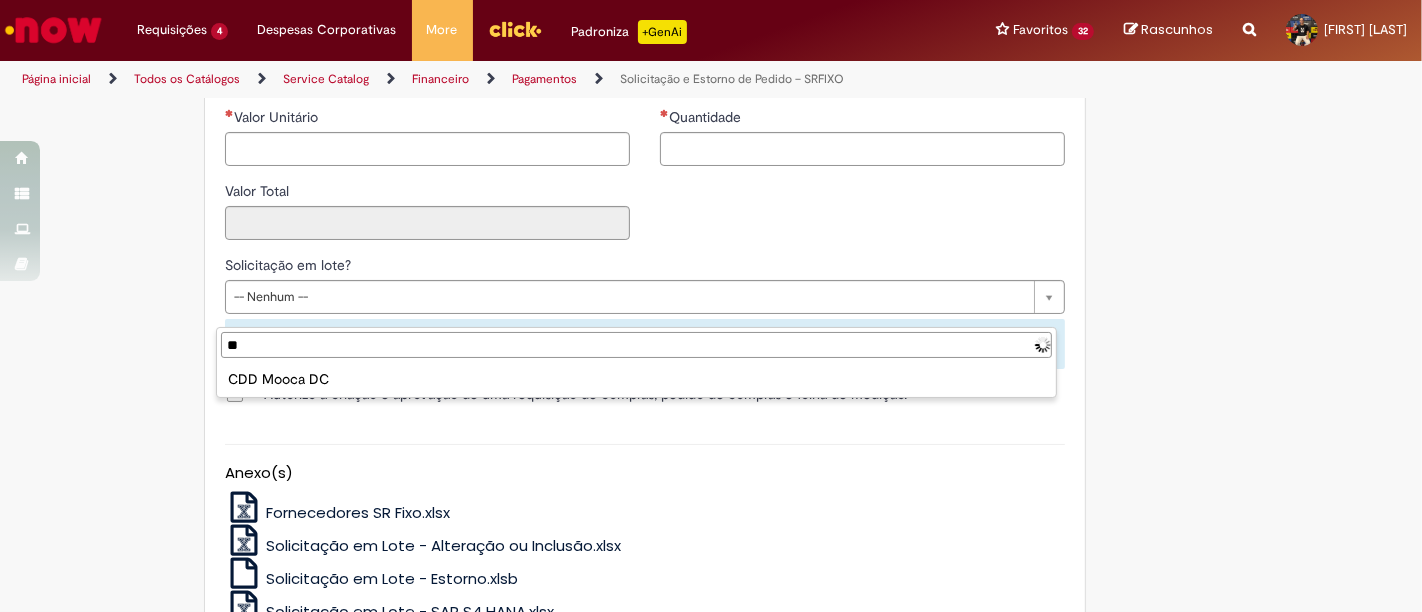 type on "*" 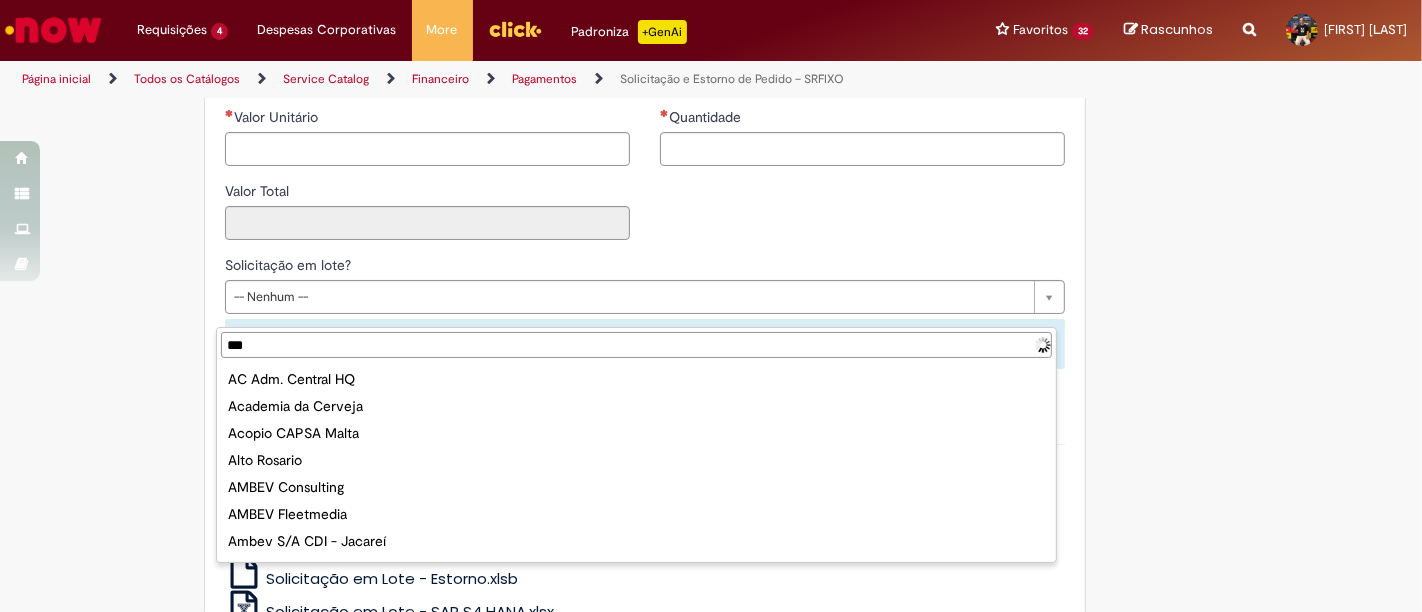 type on "****" 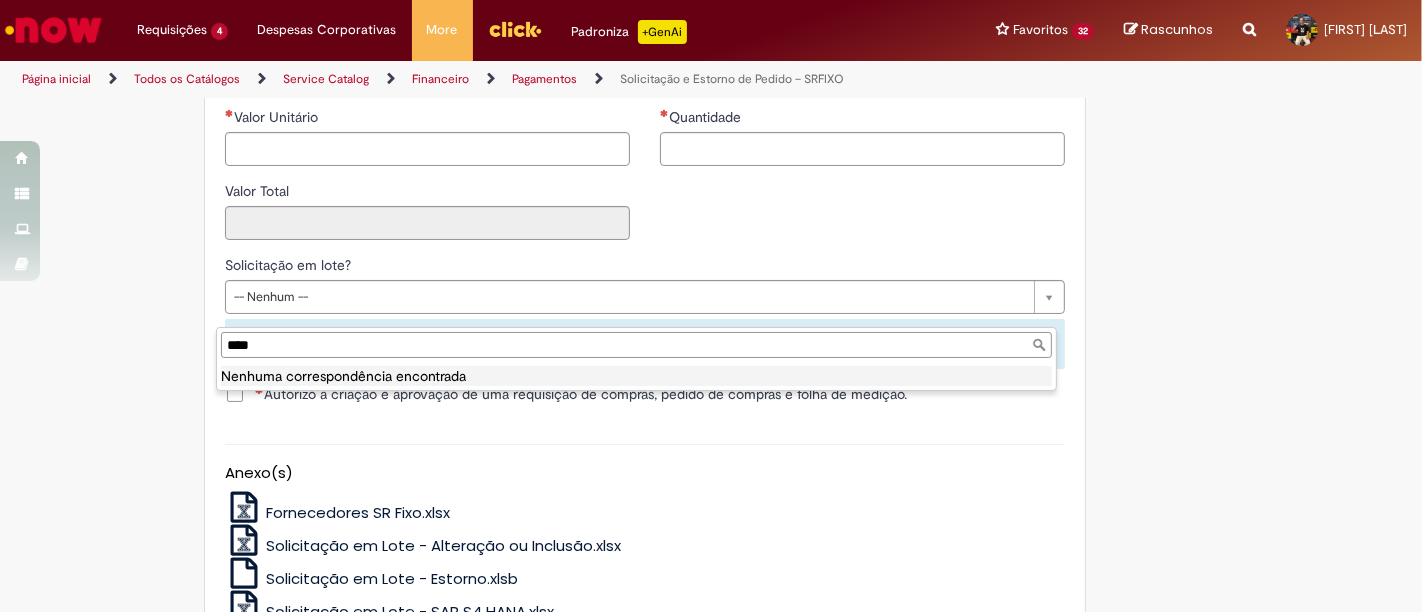 type 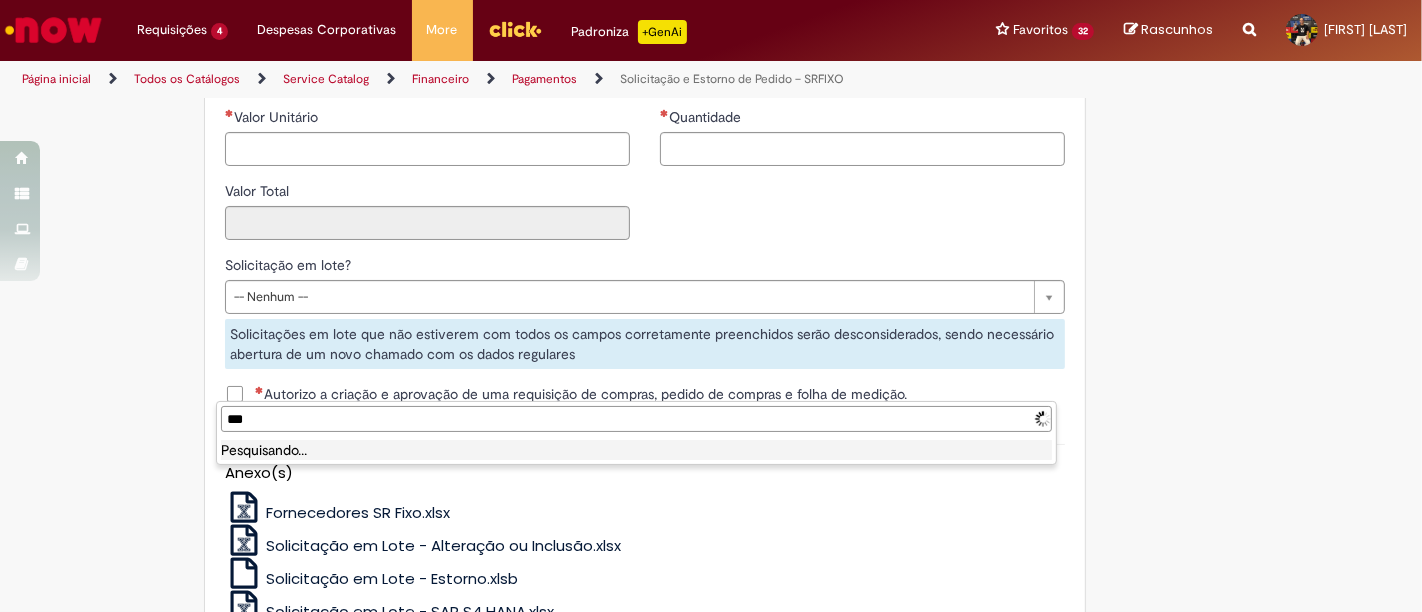 type on "****" 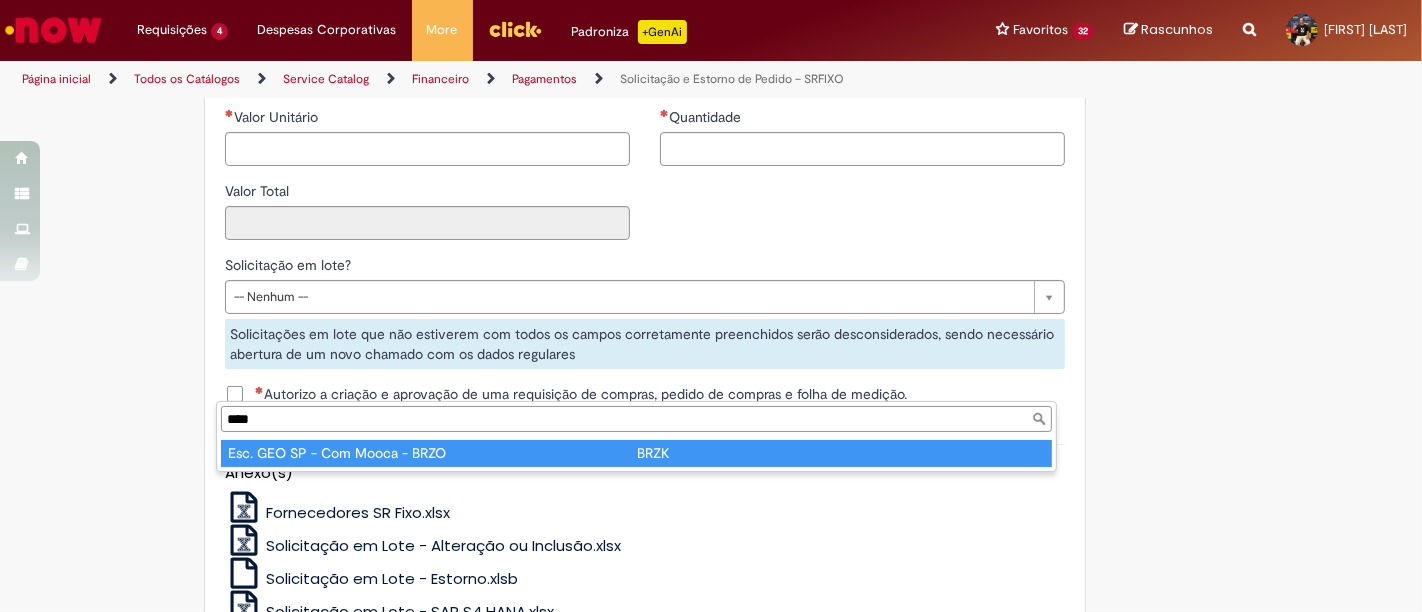 type on "**********" 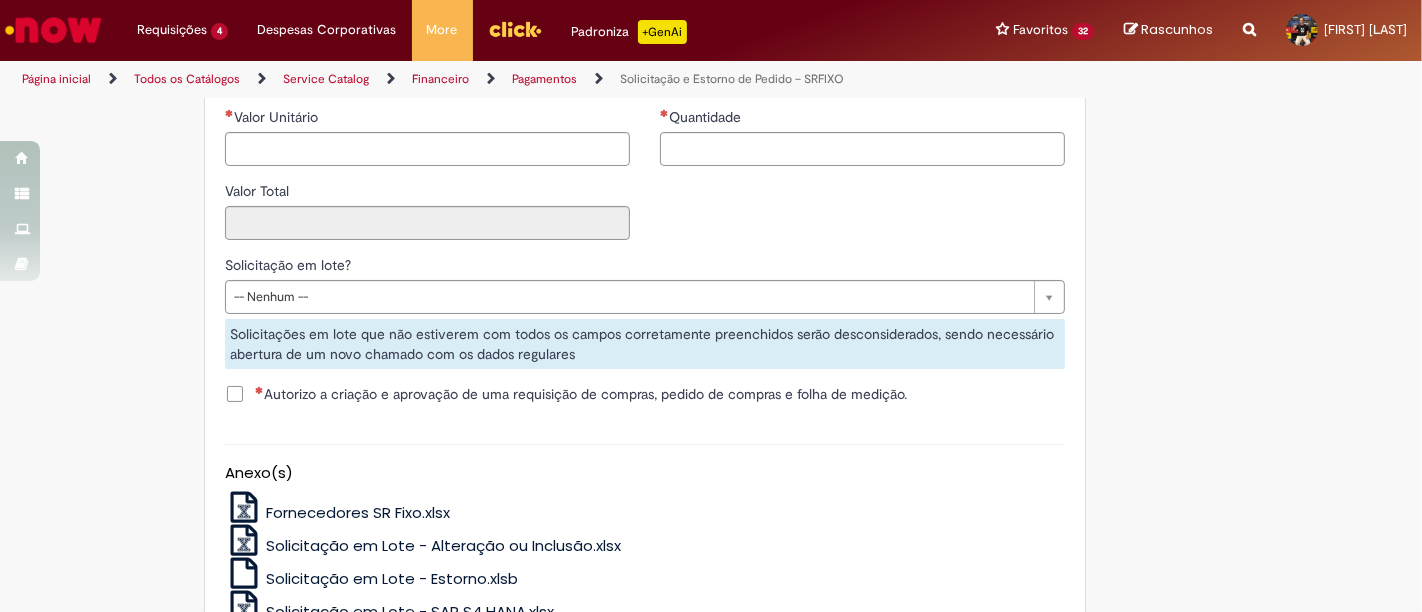 type on "****" 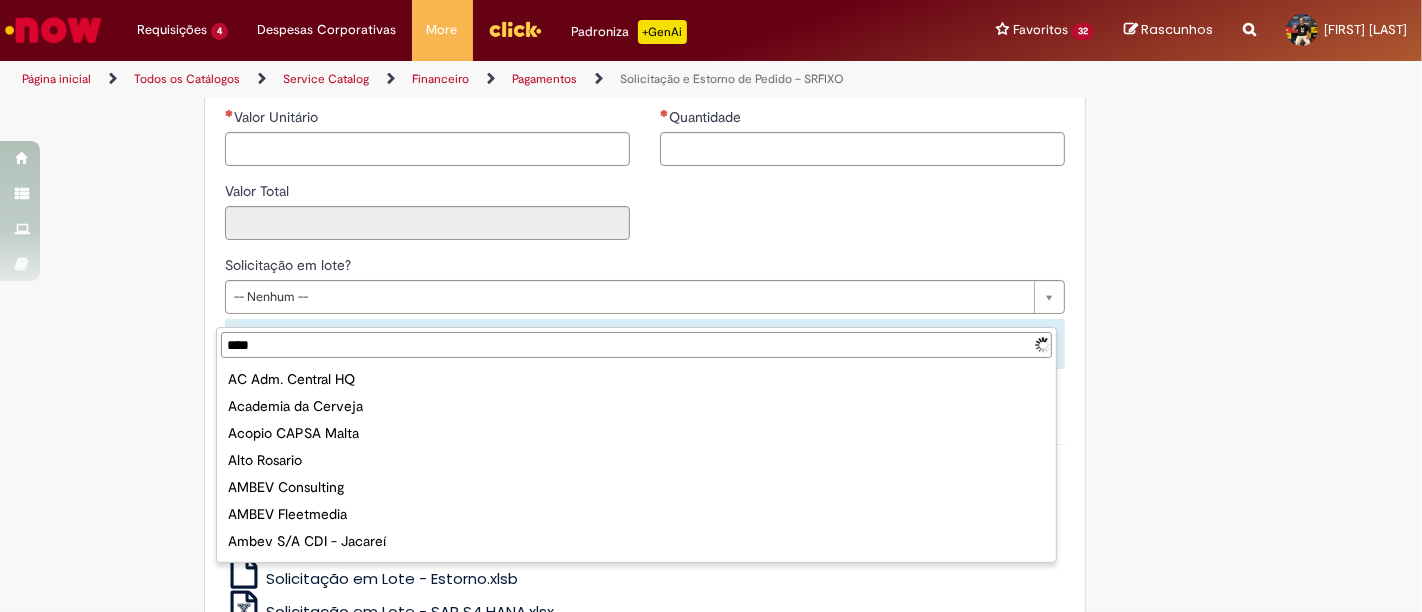type on "*****" 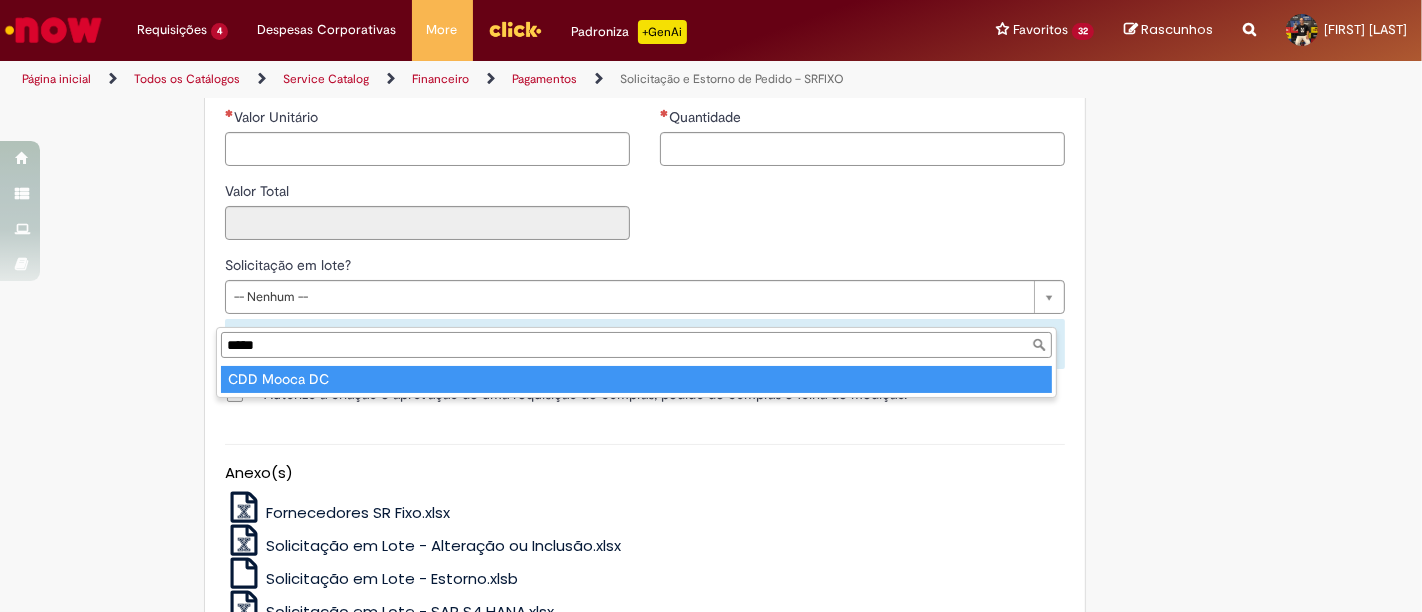 type on "**********" 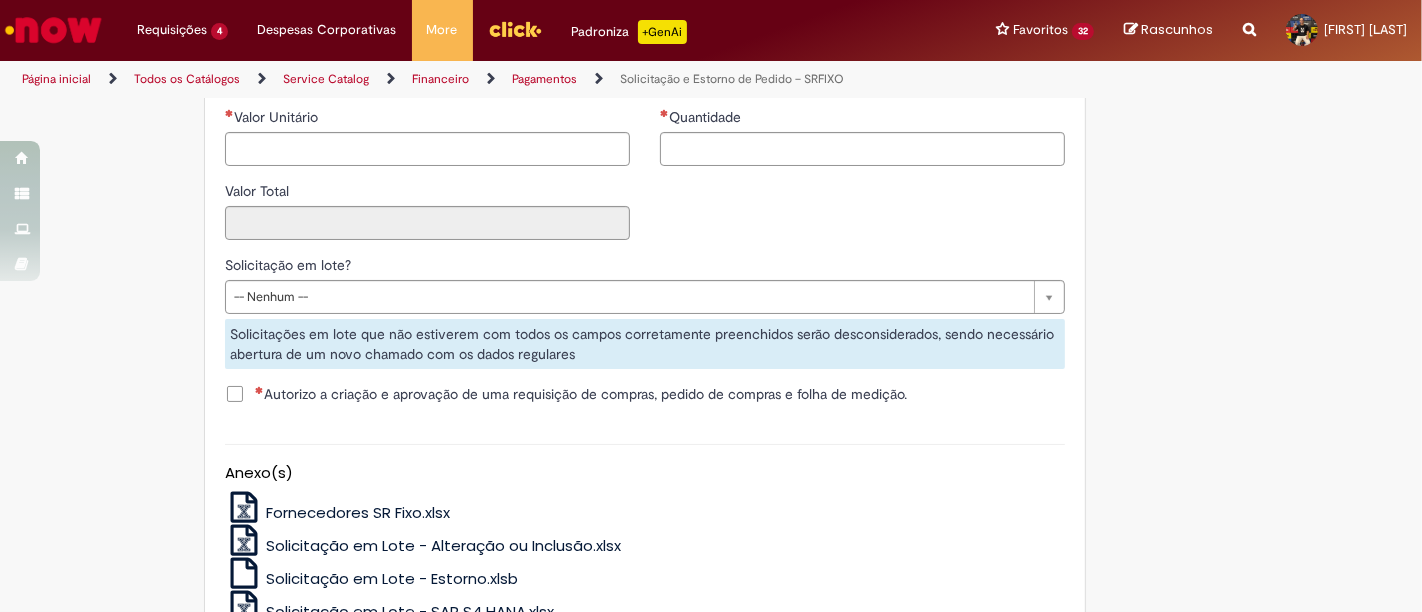 type on "****" 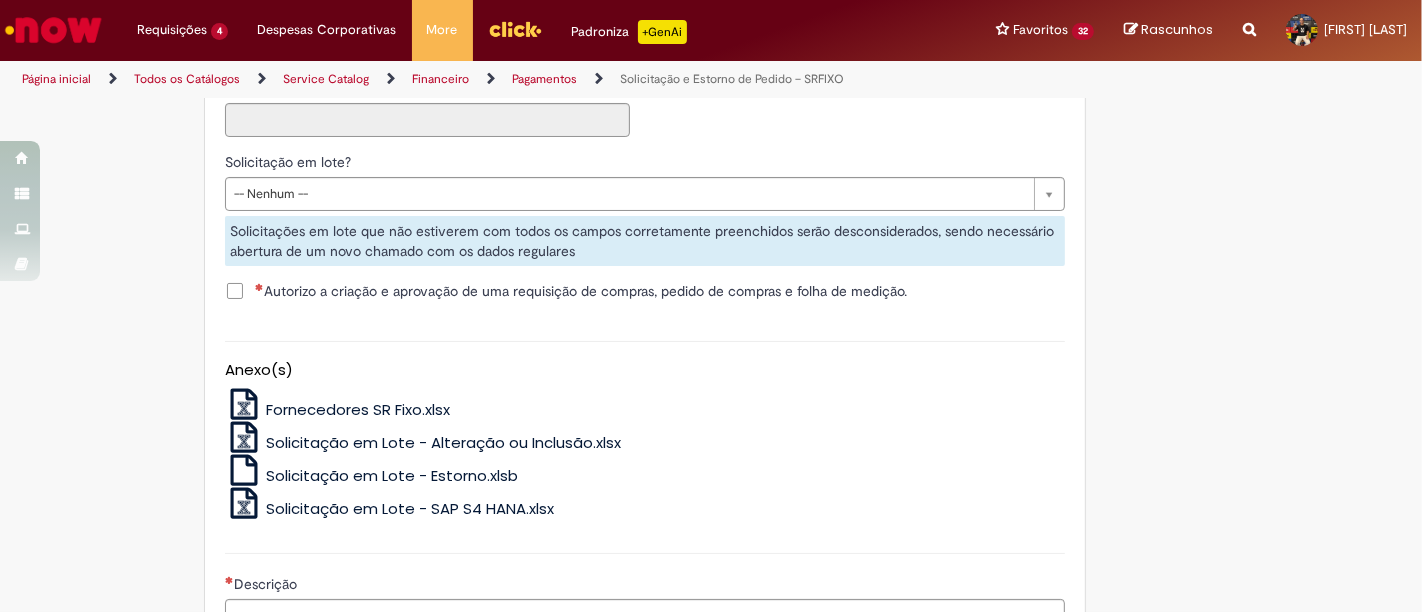 scroll, scrollTop: 2290, scrollLeft: 0, axis: vertical 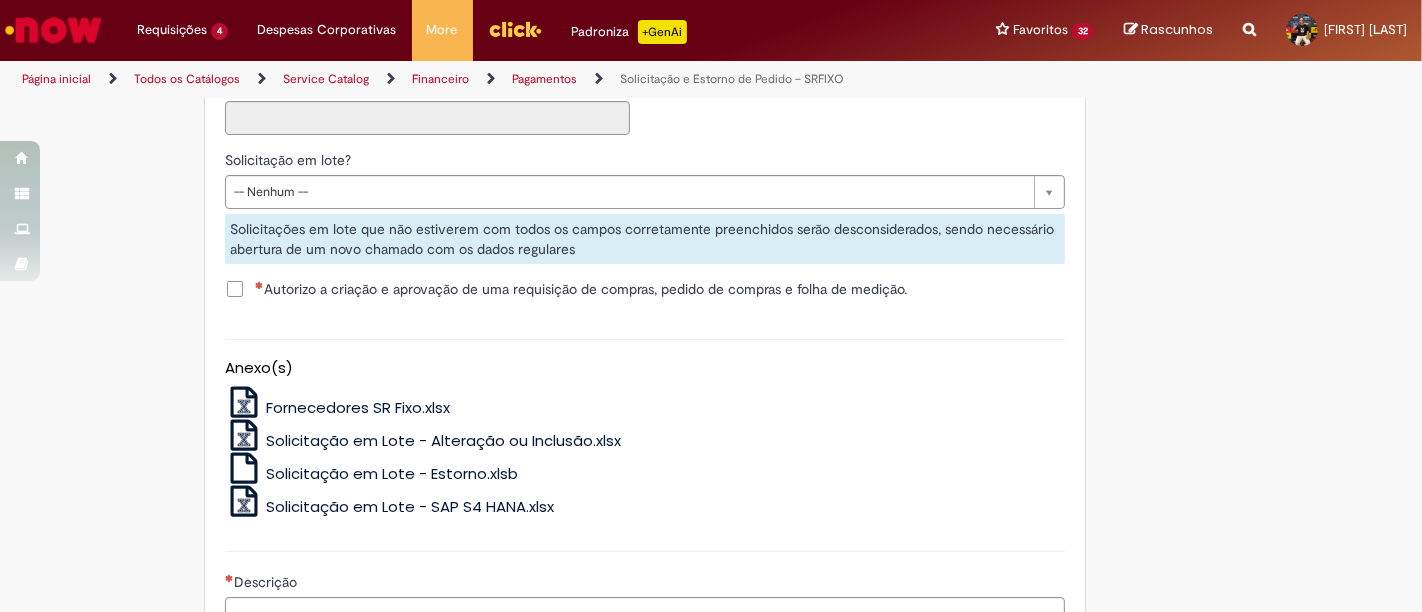 click on "Código de serviço" at bounding box center (645, -104) 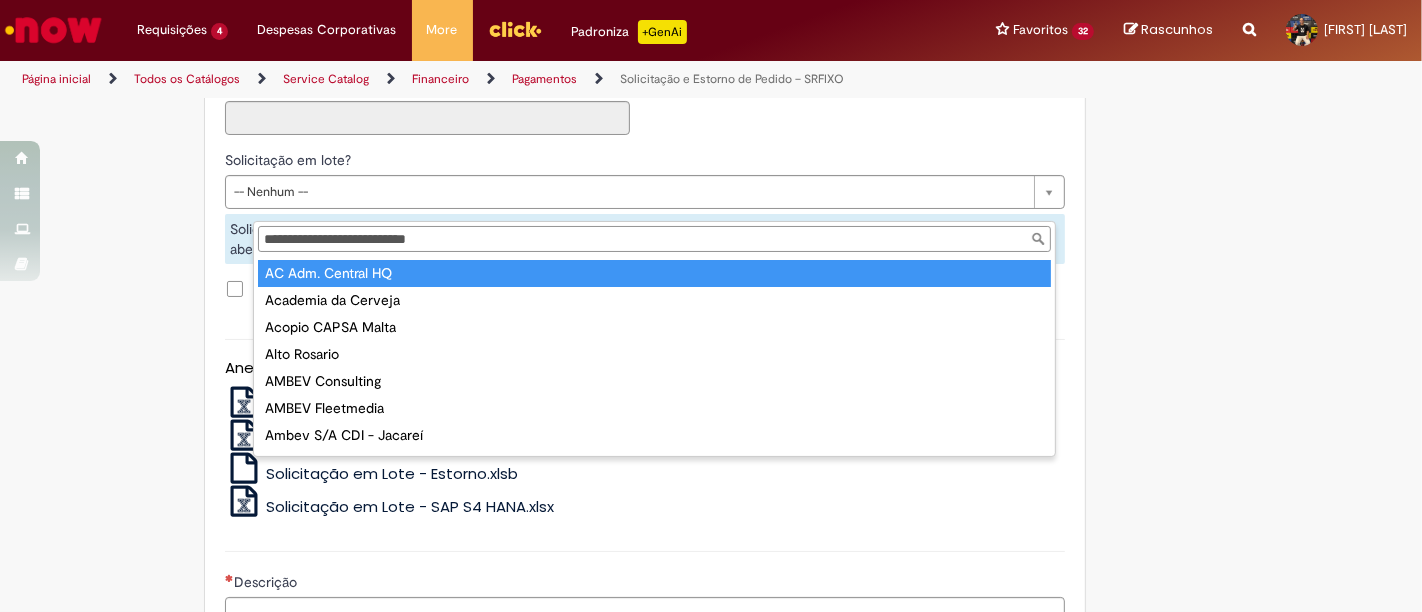 type on "**********" 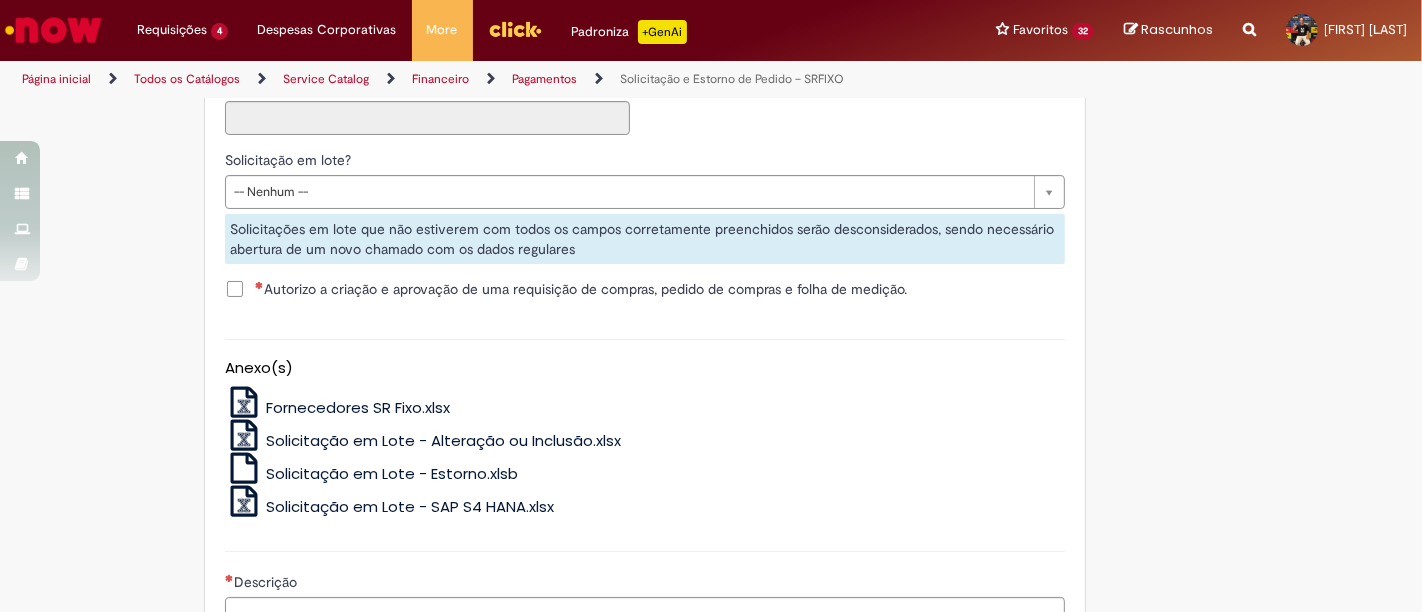 type on "****" 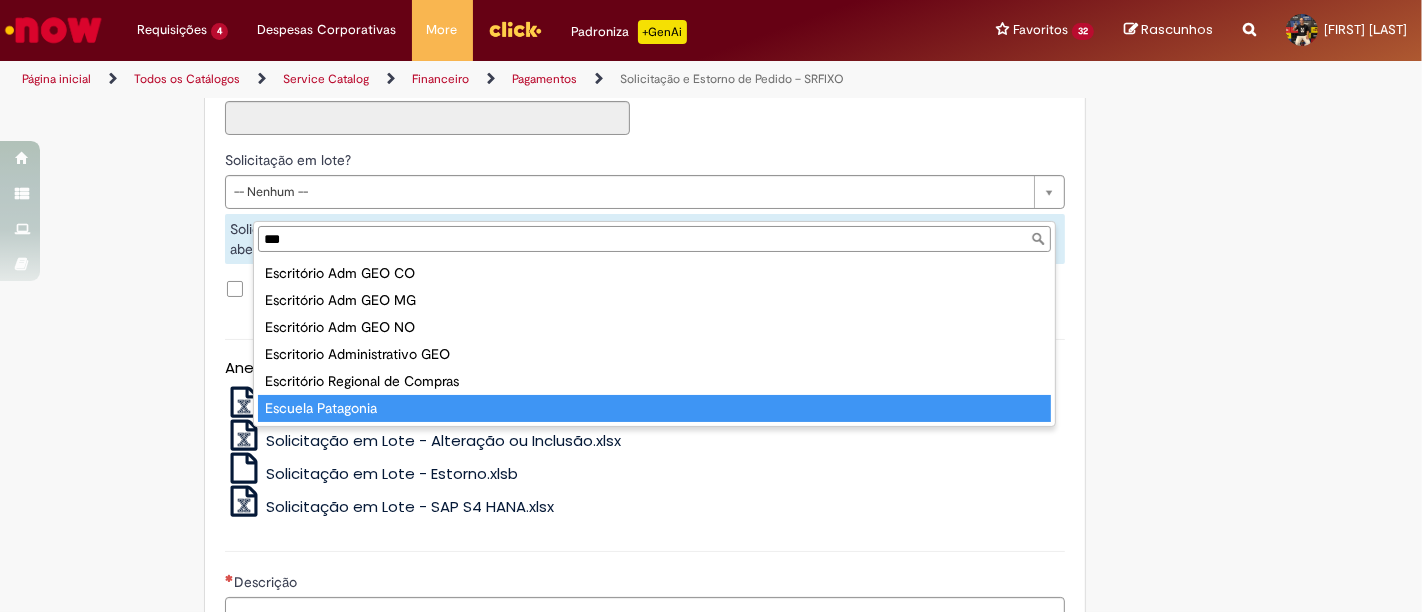 type on "*" 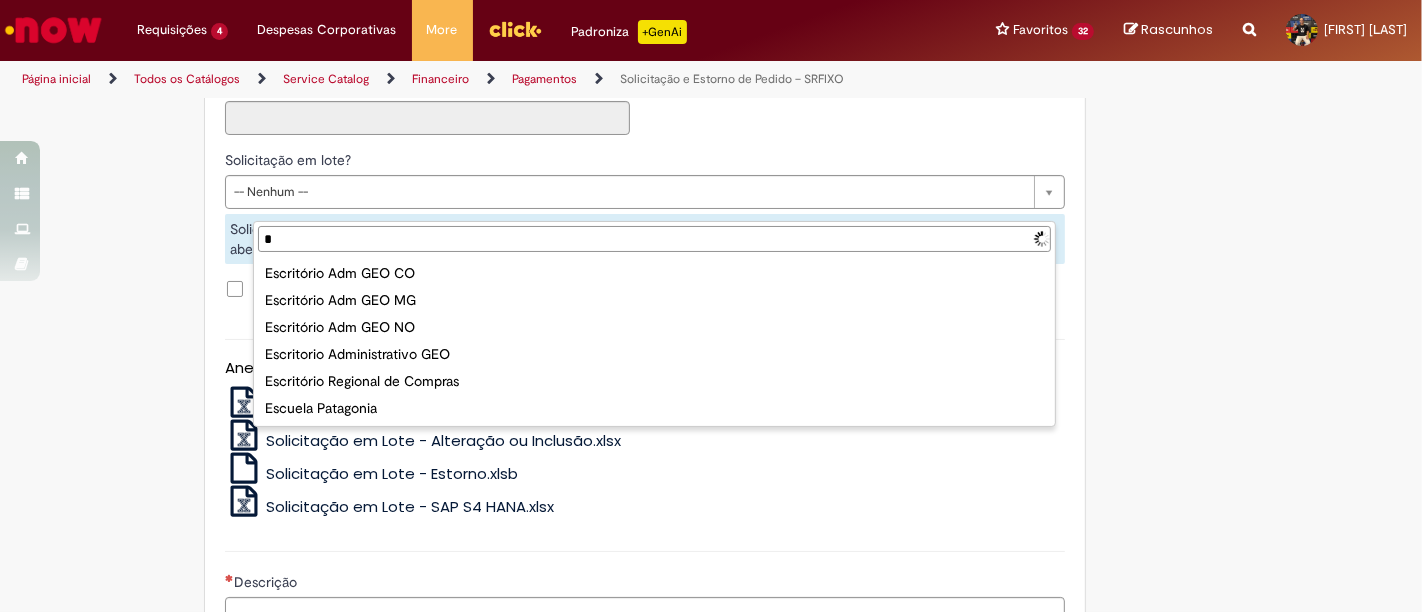 type on "**" 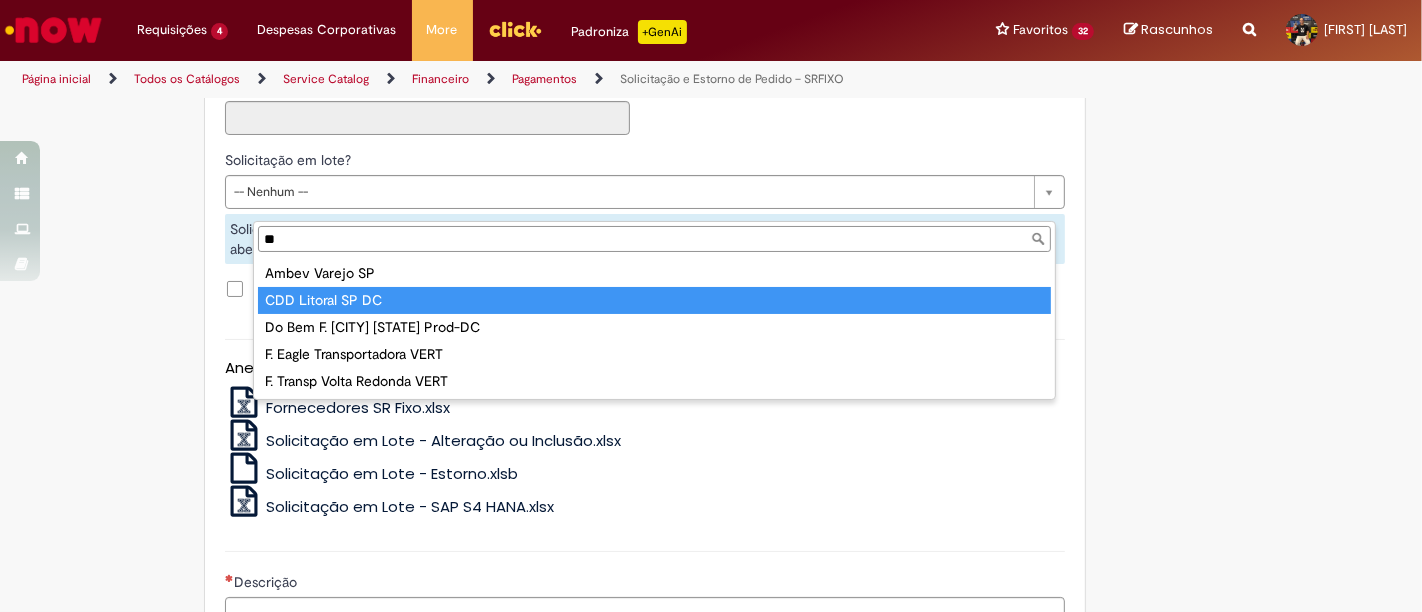 type on "**********" 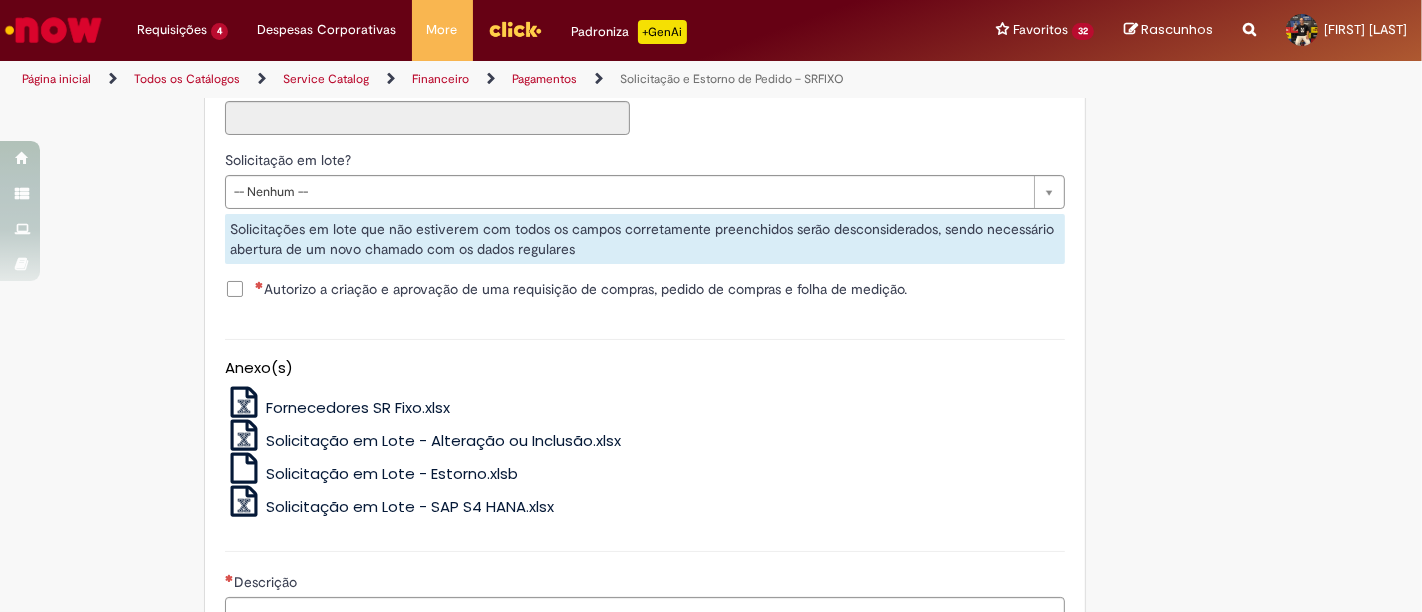 type on "****" 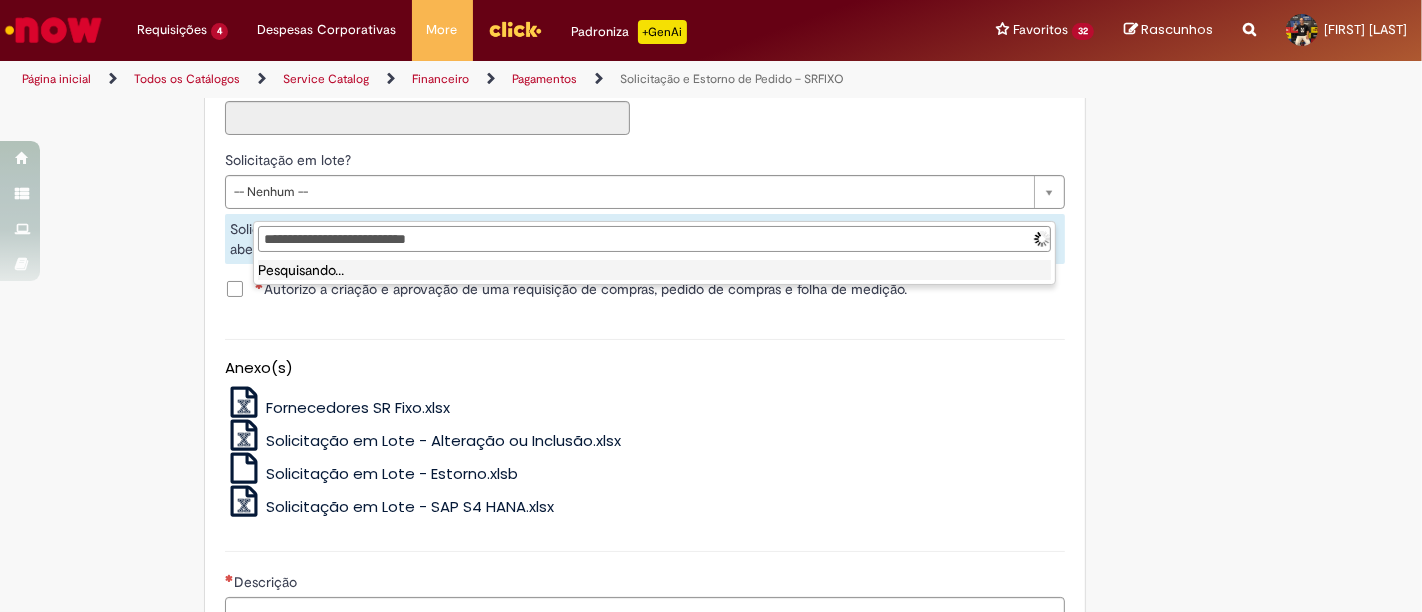 scroll, scrollTop: 0, scrollLeft: 0, axis: both 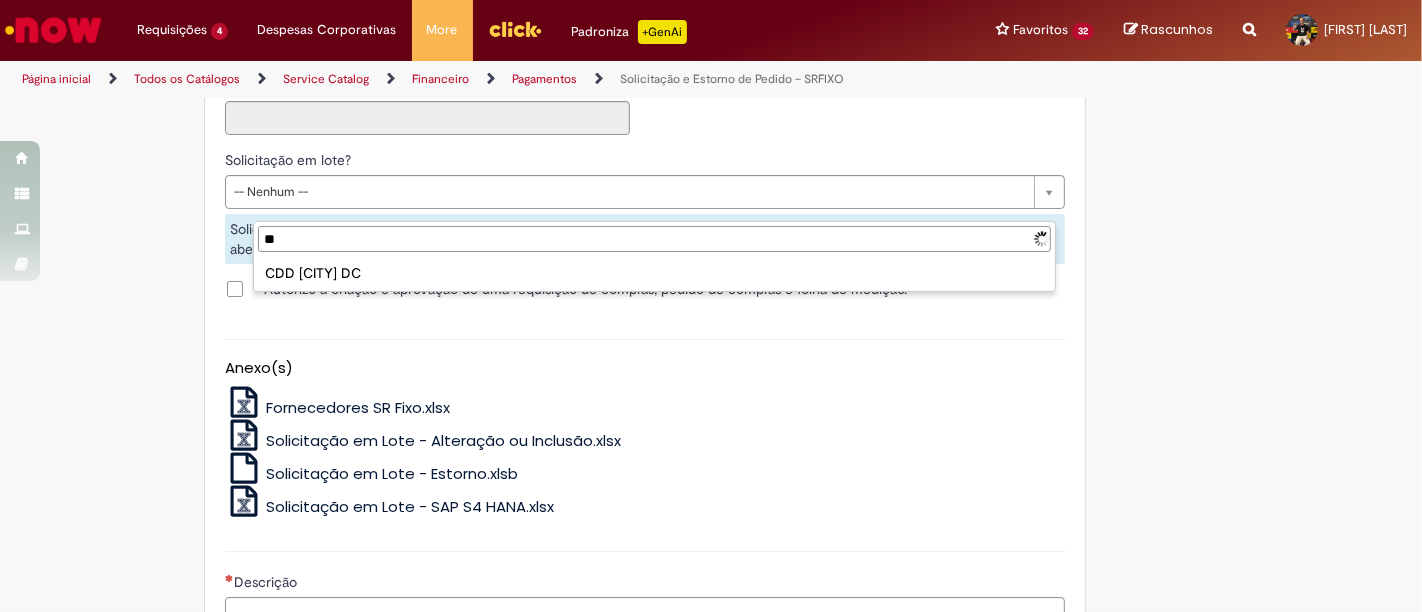 type on "*" 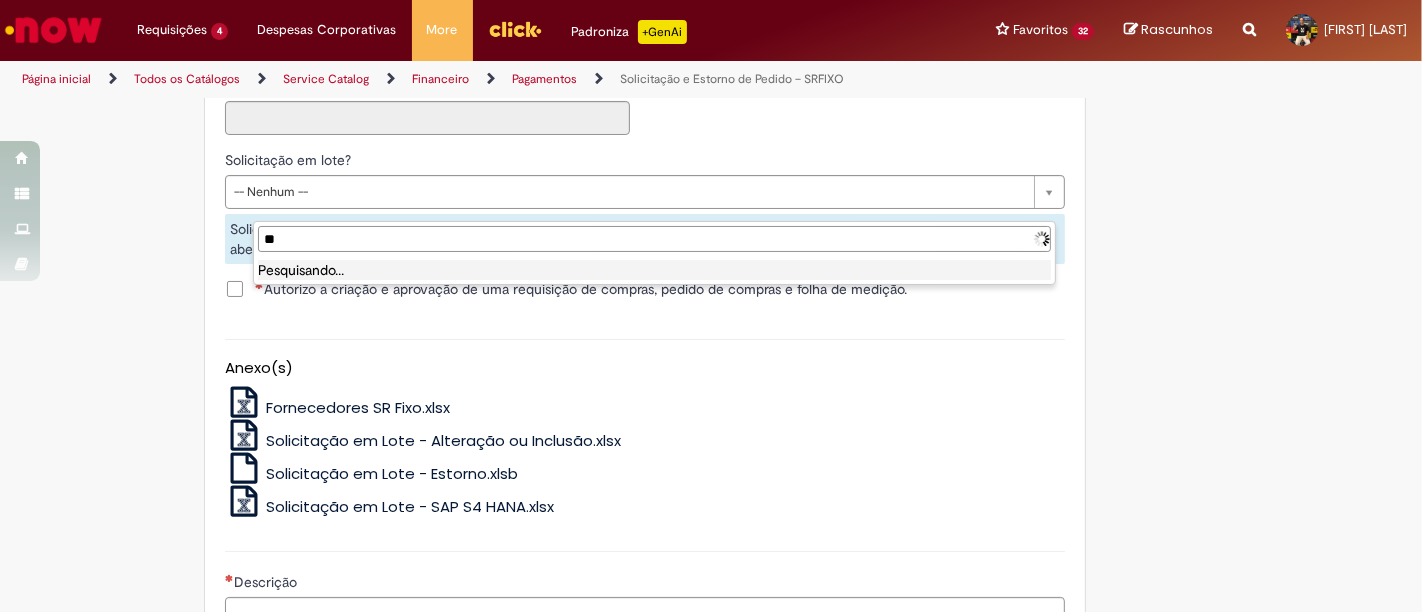 type on "*" 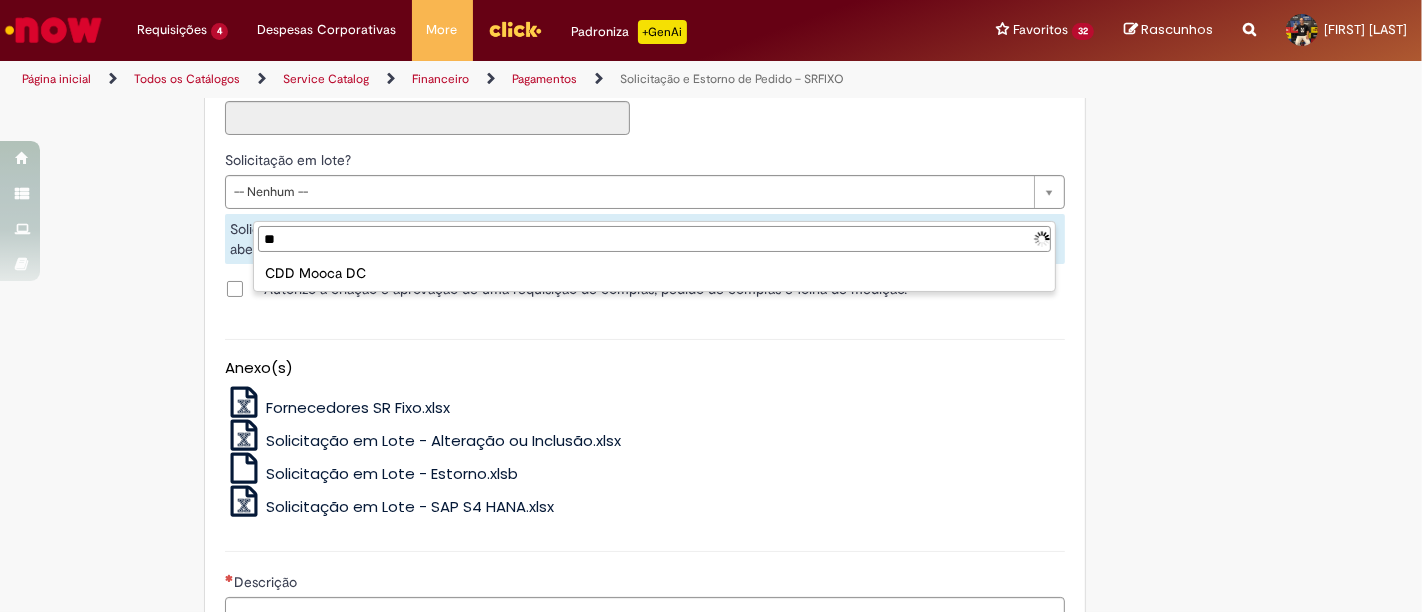 type on "*" 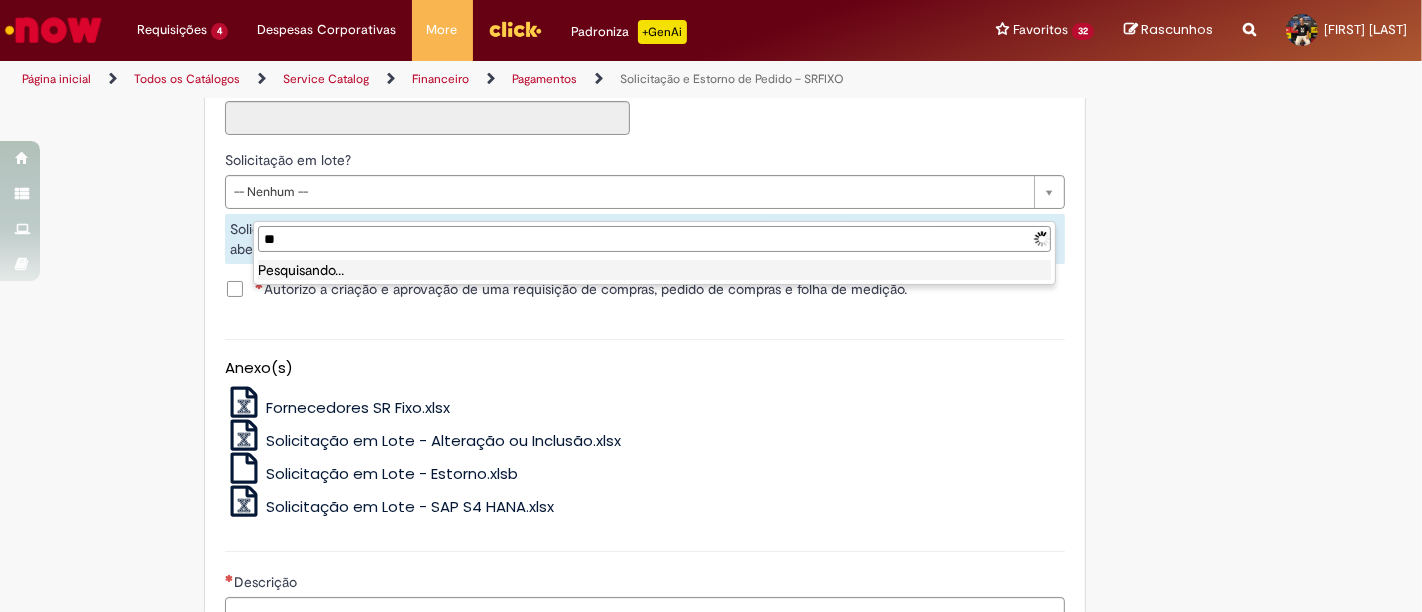 type on "*" 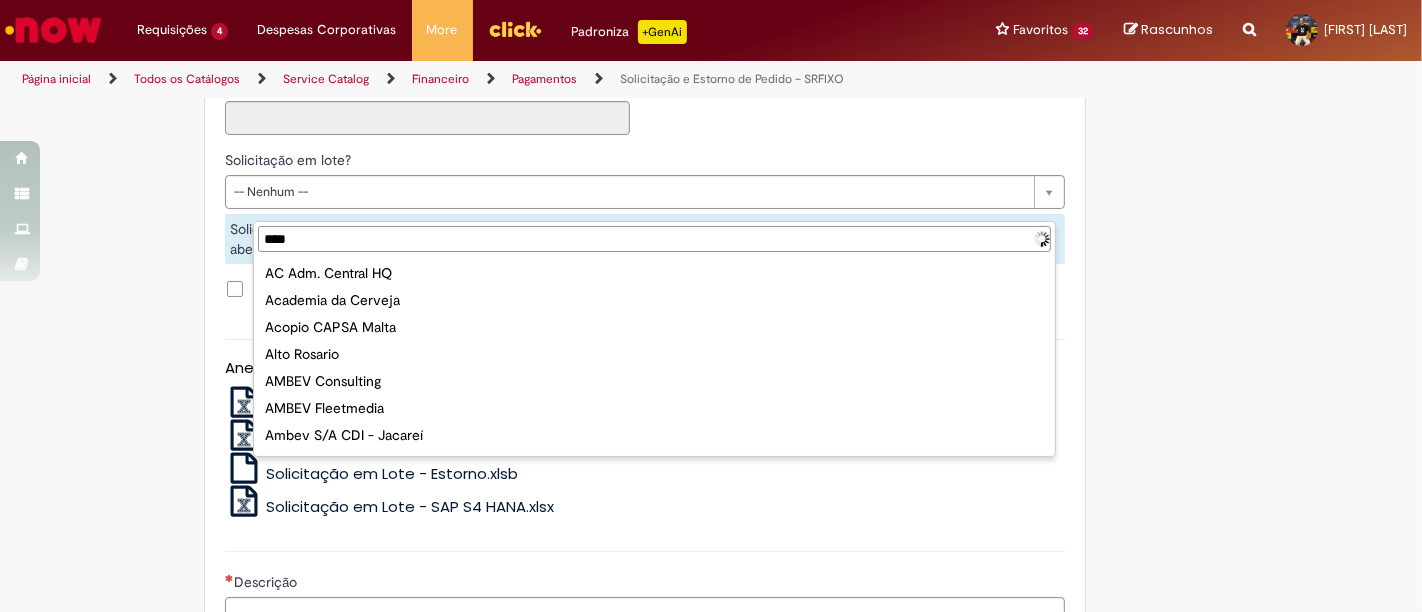 type on "*****" 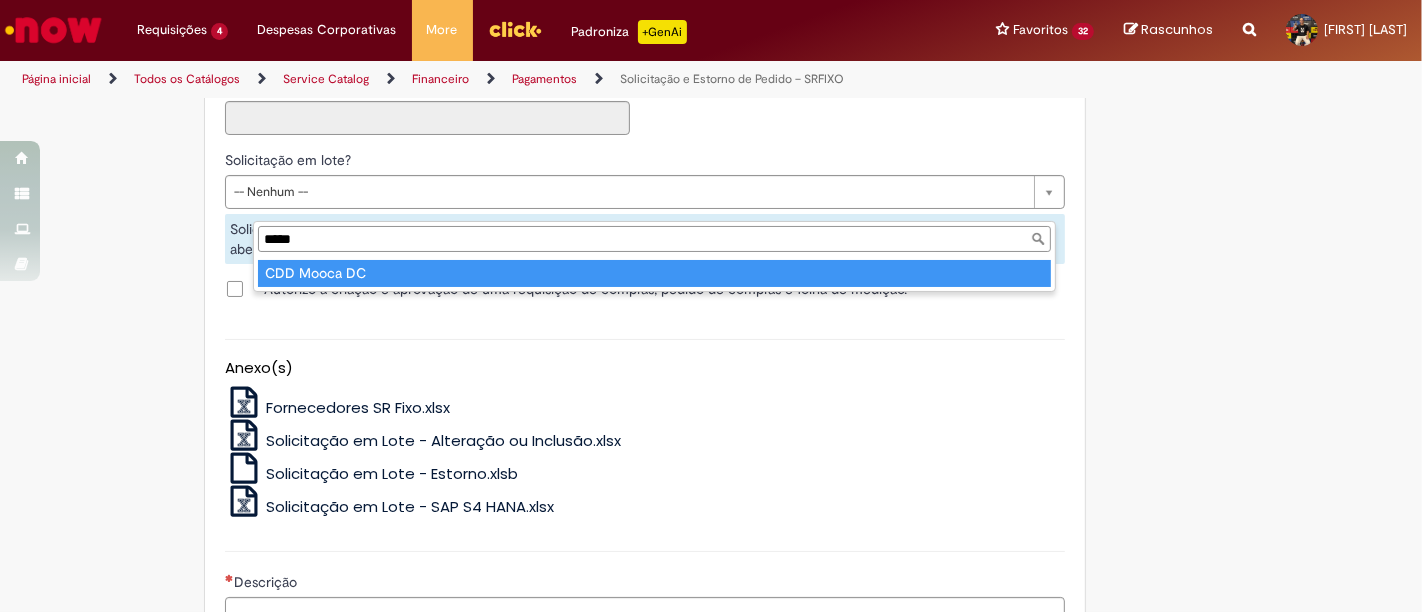 type on "**********" 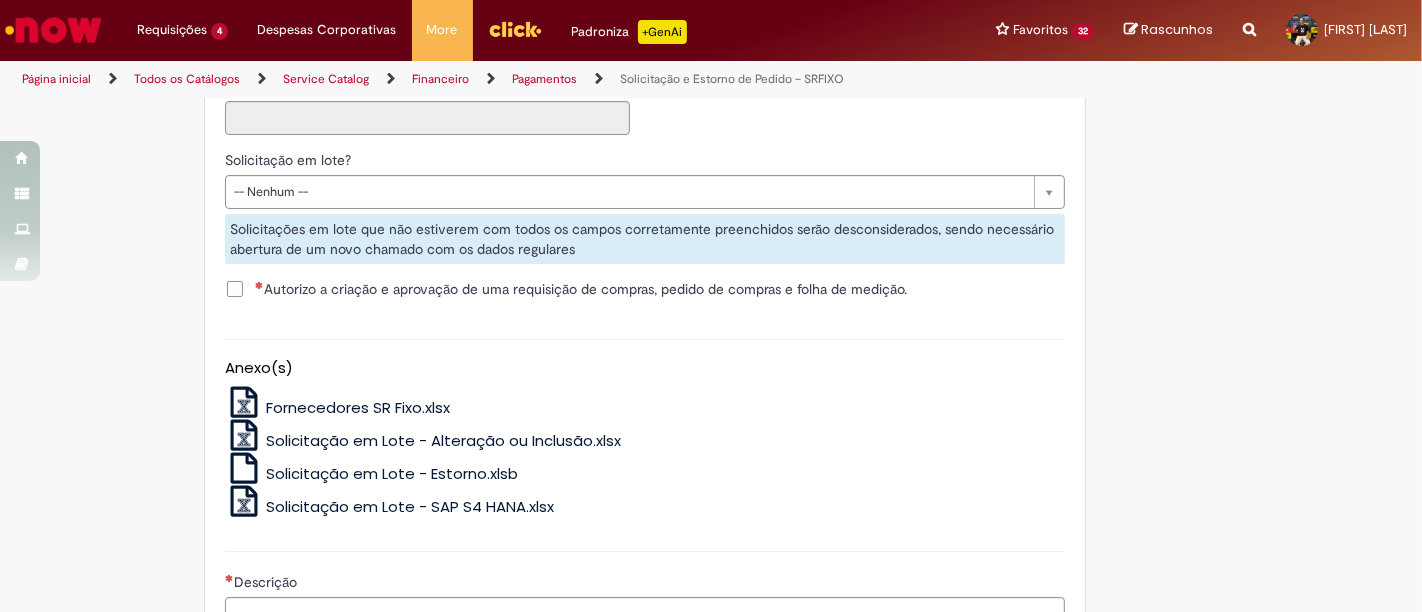 type on "****" 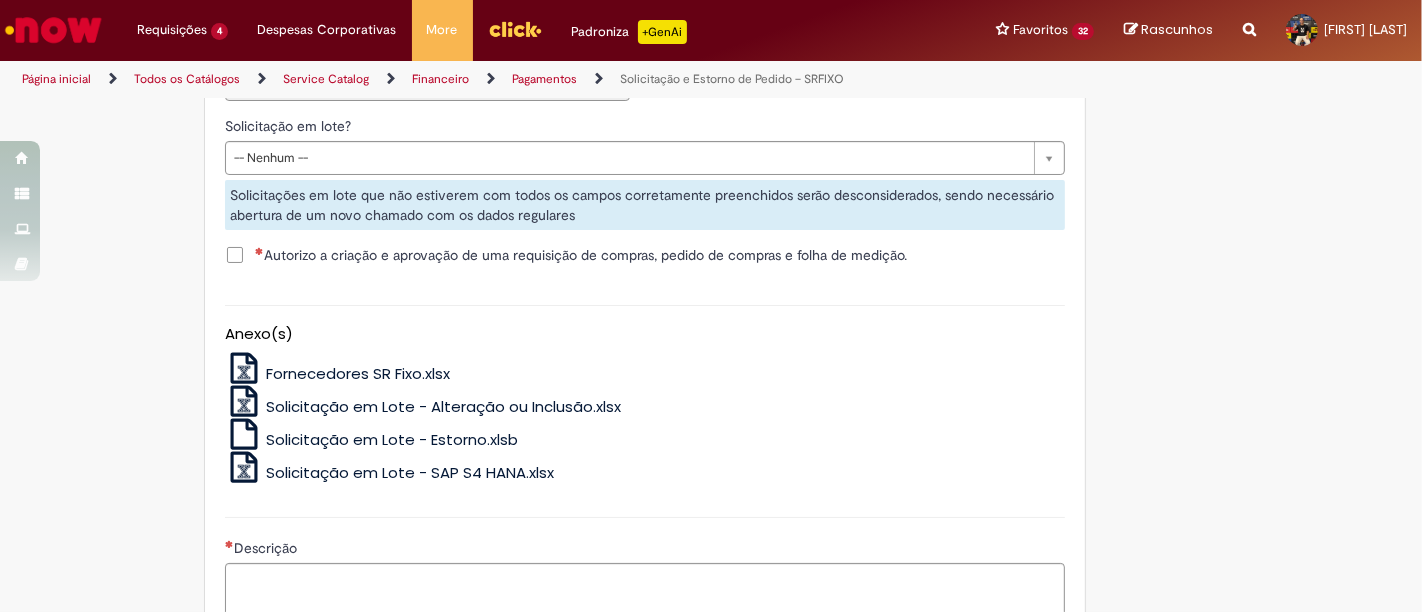 scroll, scrollTop: 2328, scrollLeft: 0, axis: vertical 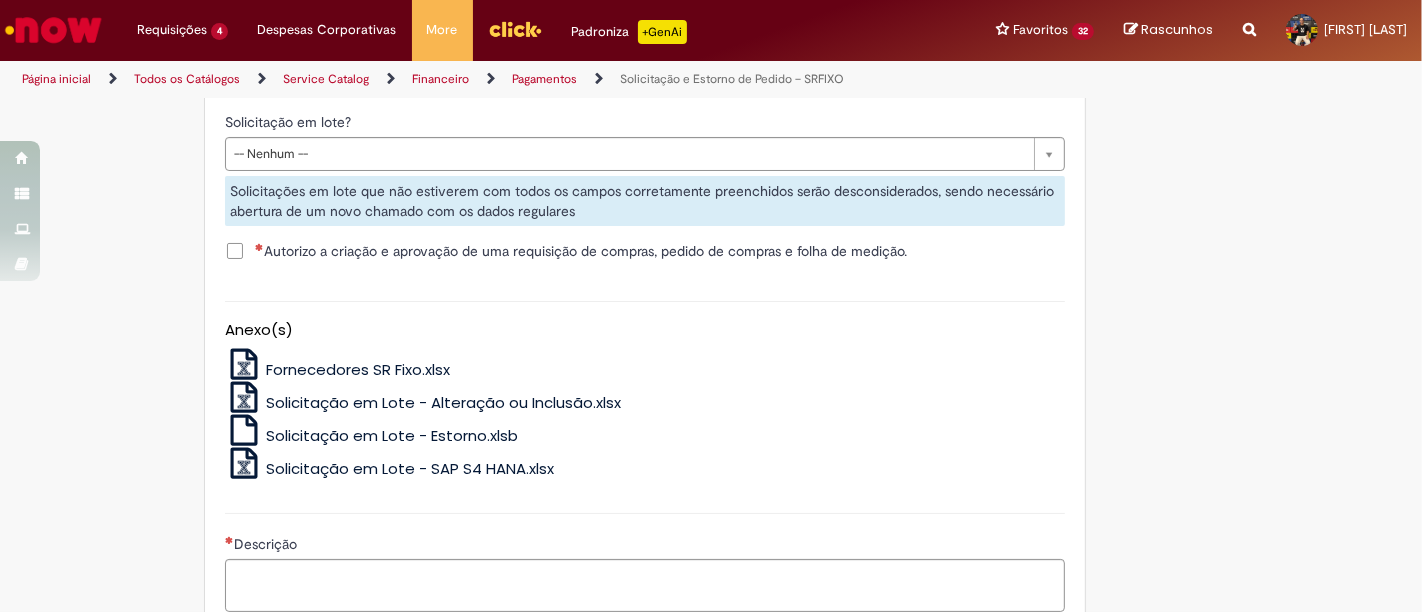 click on "Código de serviço" at bounding box center [645, -142] 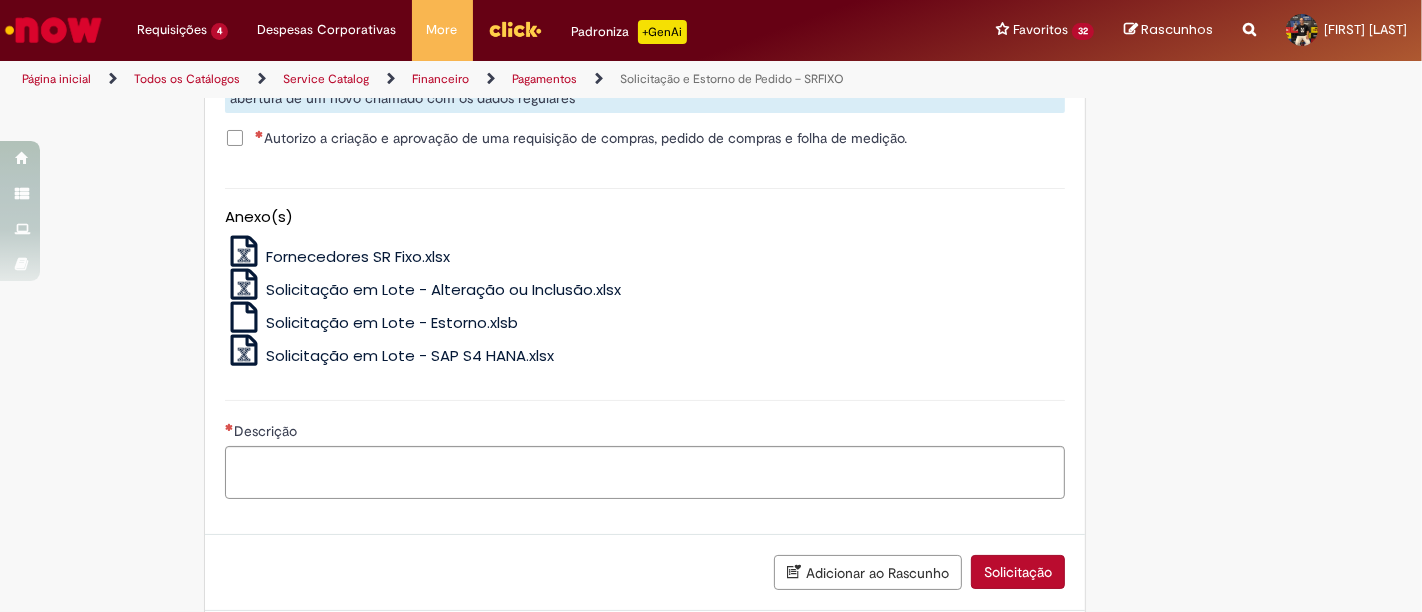 scroll, scrollTop: 2442, scrollLeft: 0, axis: vertical 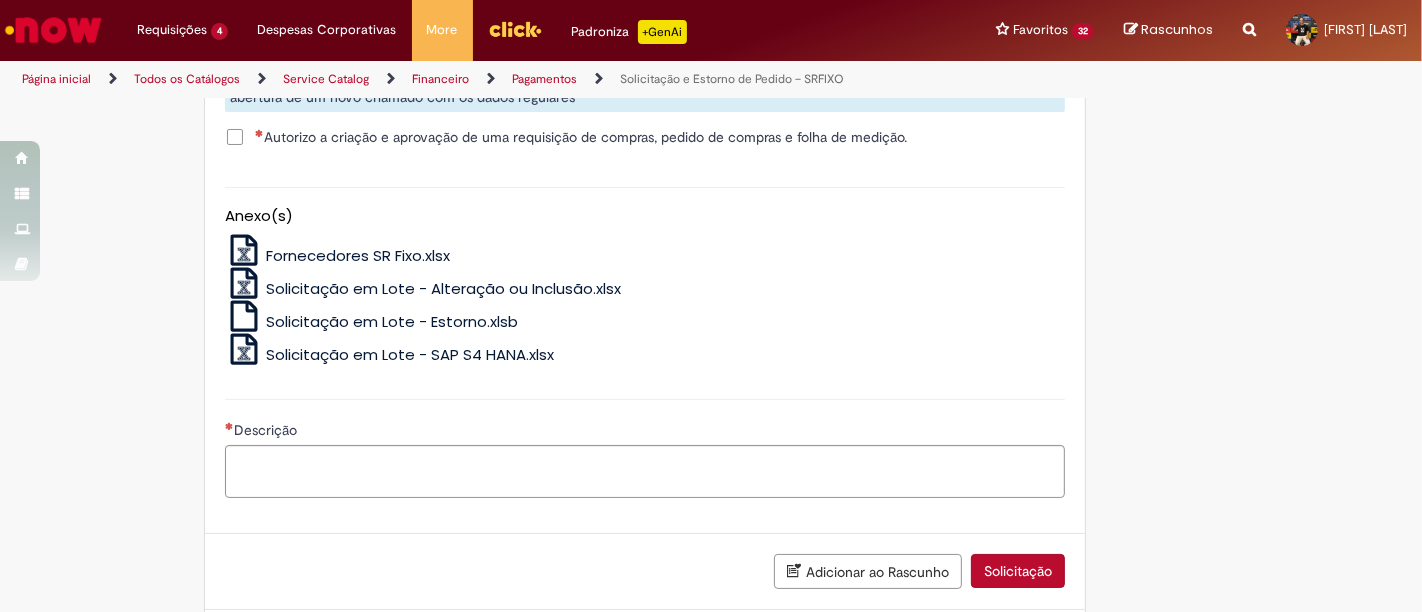 type on "********" 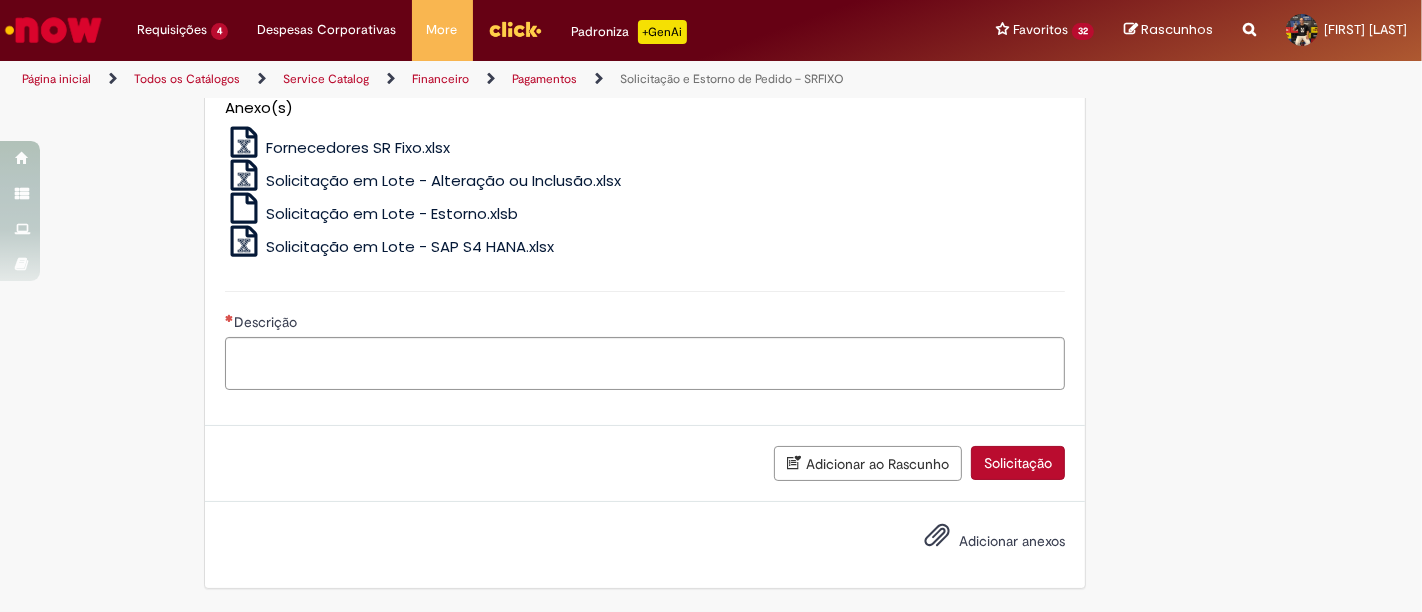 scroll, scrollTop: 2673, scrollLeft: 0, axis: vertical 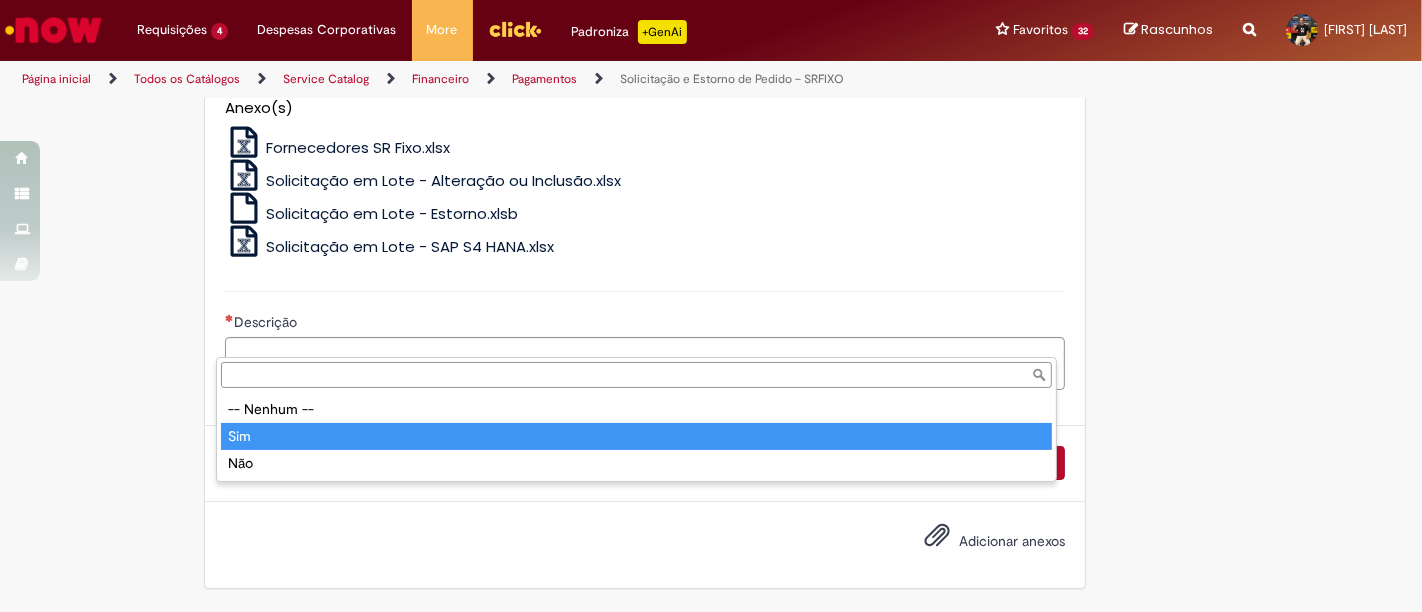 type on "***" 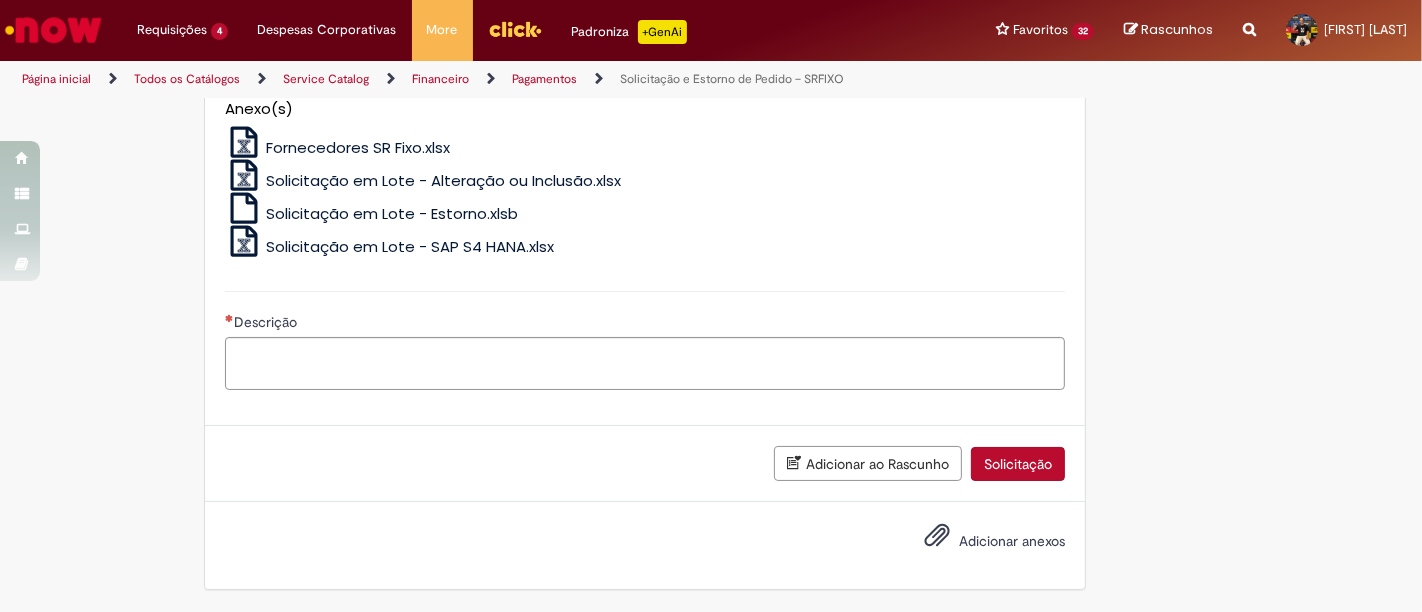 click on "Autorizo a criação e aprovação de uma requisição de compras, pedido de compras e folha de medição." at bounding box center [581, 30] 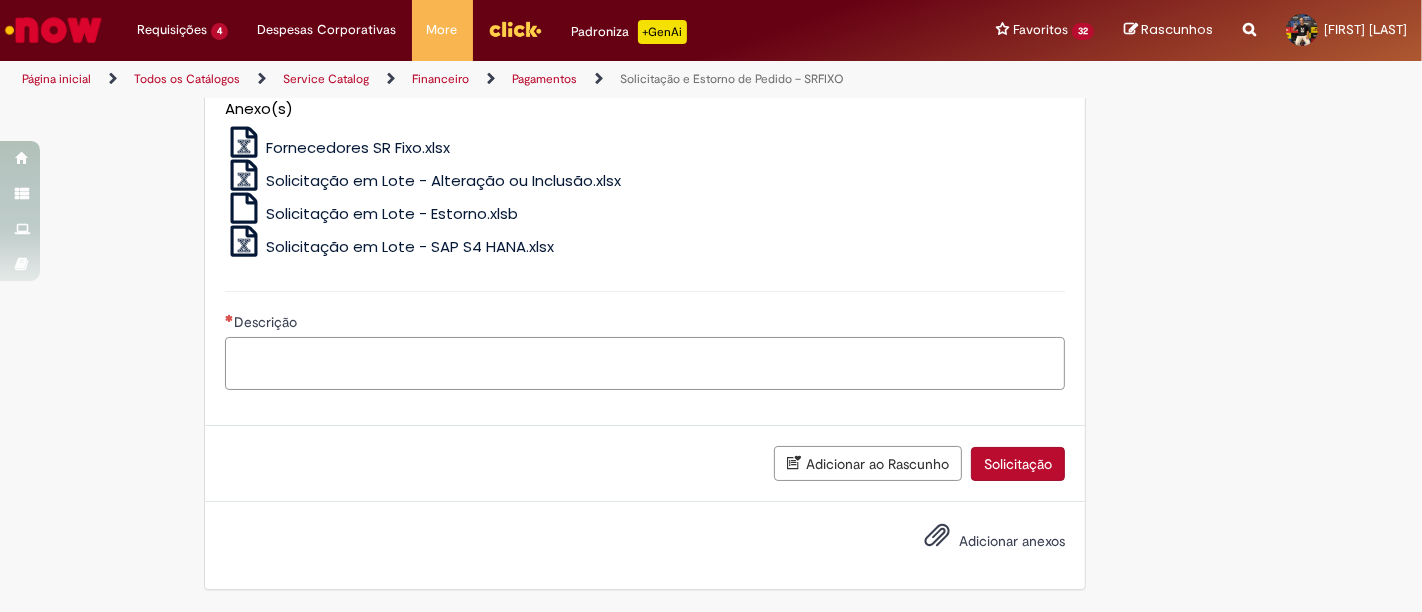 click on "Descrição" at bounding box center [645, 363] 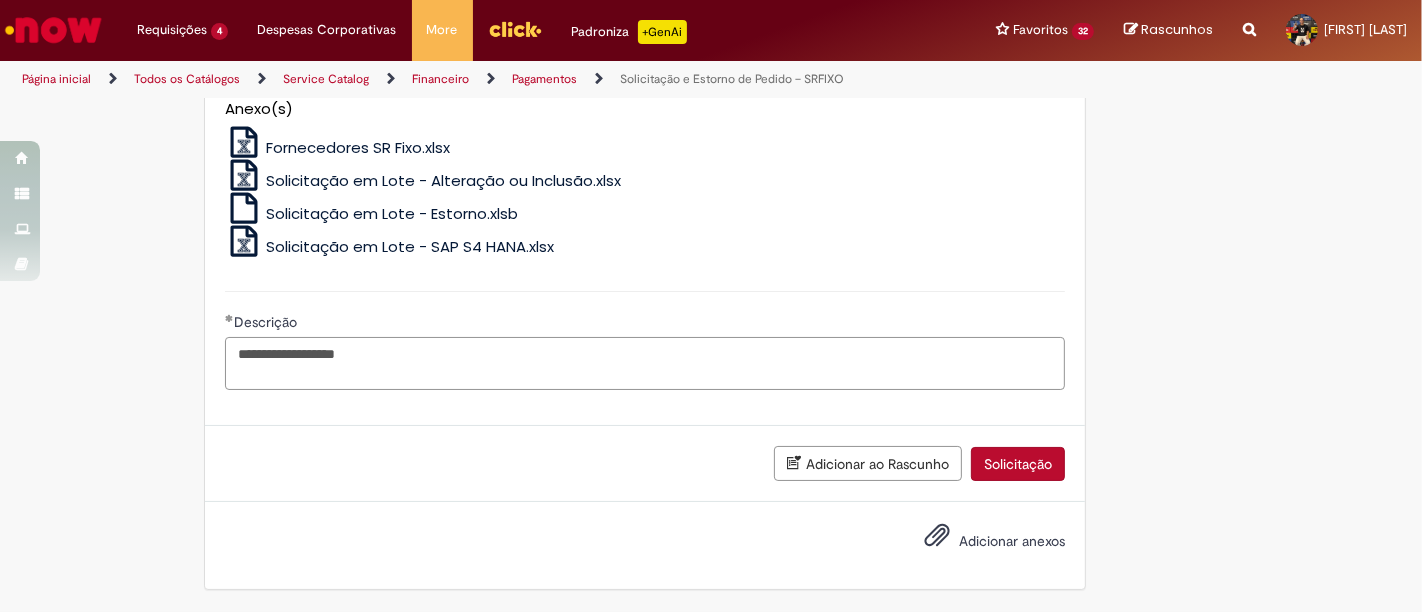 scroll, scrollTop: 2777, scrollLeft: 0, axis: vertical 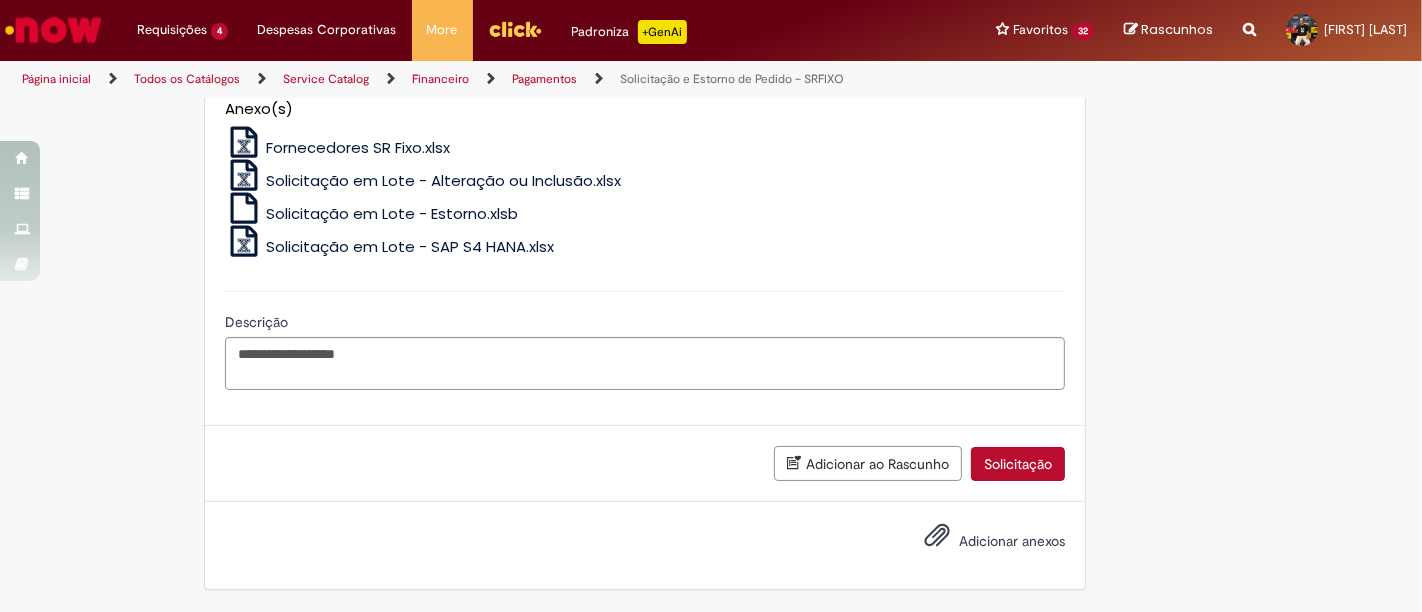 click on "Solicitação" at bounding box center [1018, 464] 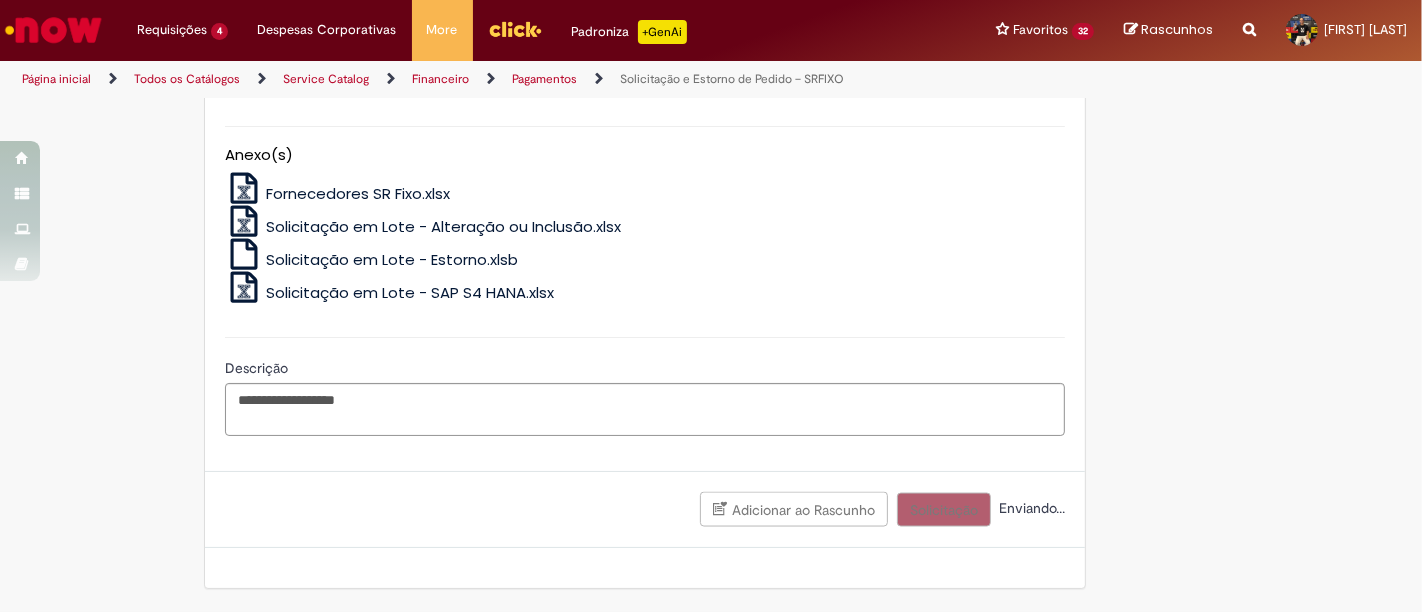 scroll, scrollTop: 3088, scrollLeft: 0, axis: vertical 